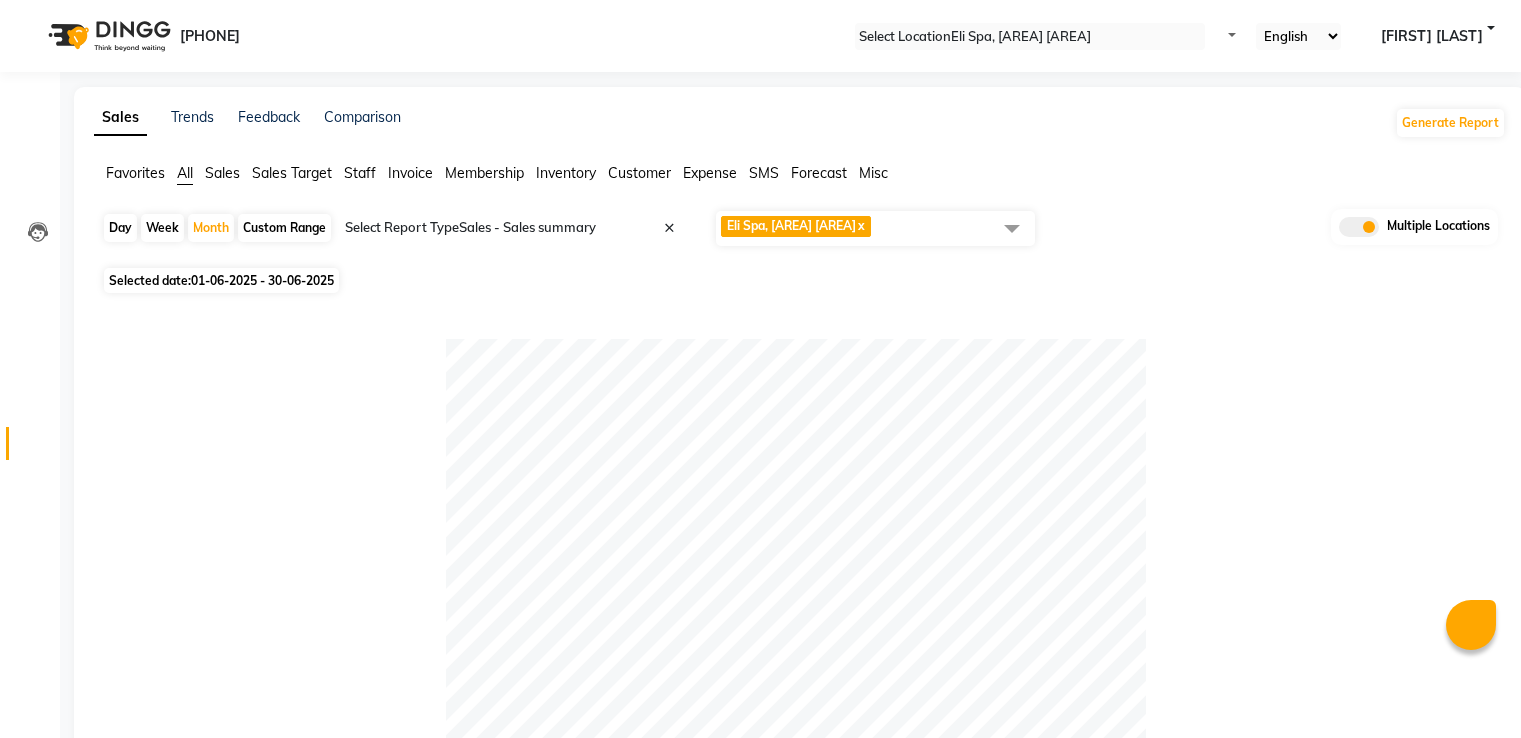 scroll, scrollTop: 1009, scrollLeft: 0, axis: vertical 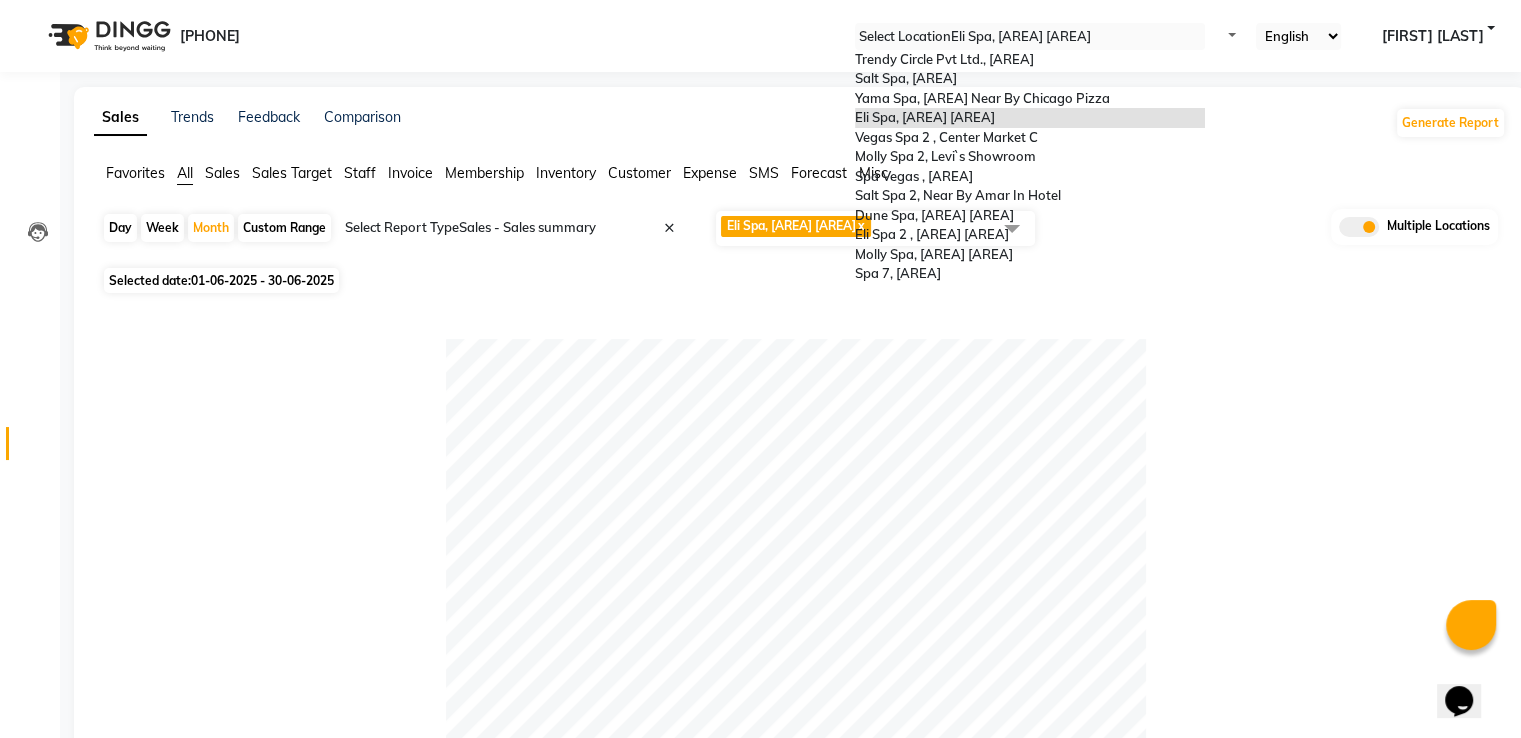 click at bounding box center [1030, 37] 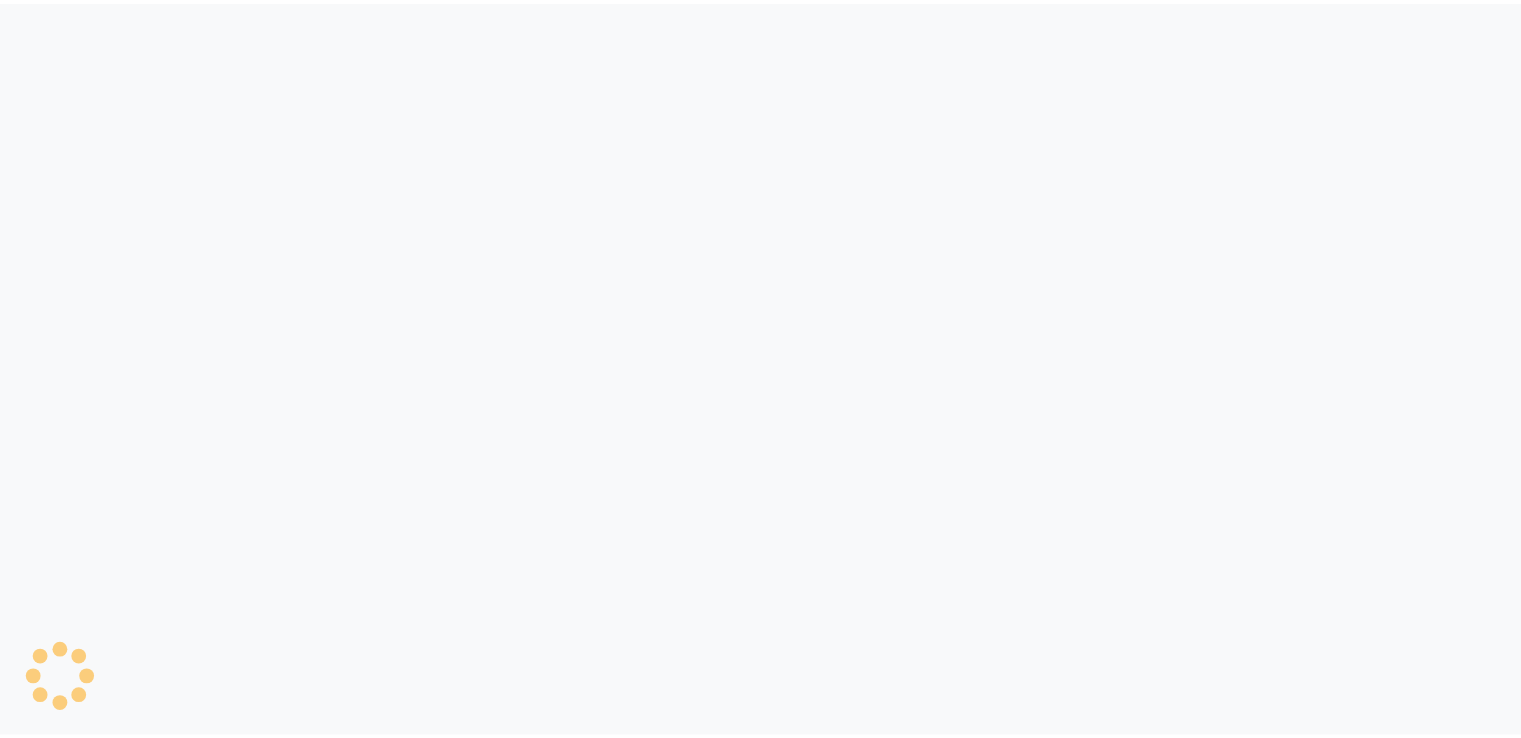 scroll, scrollTop: 0, scrollLeft: 0, axis: both 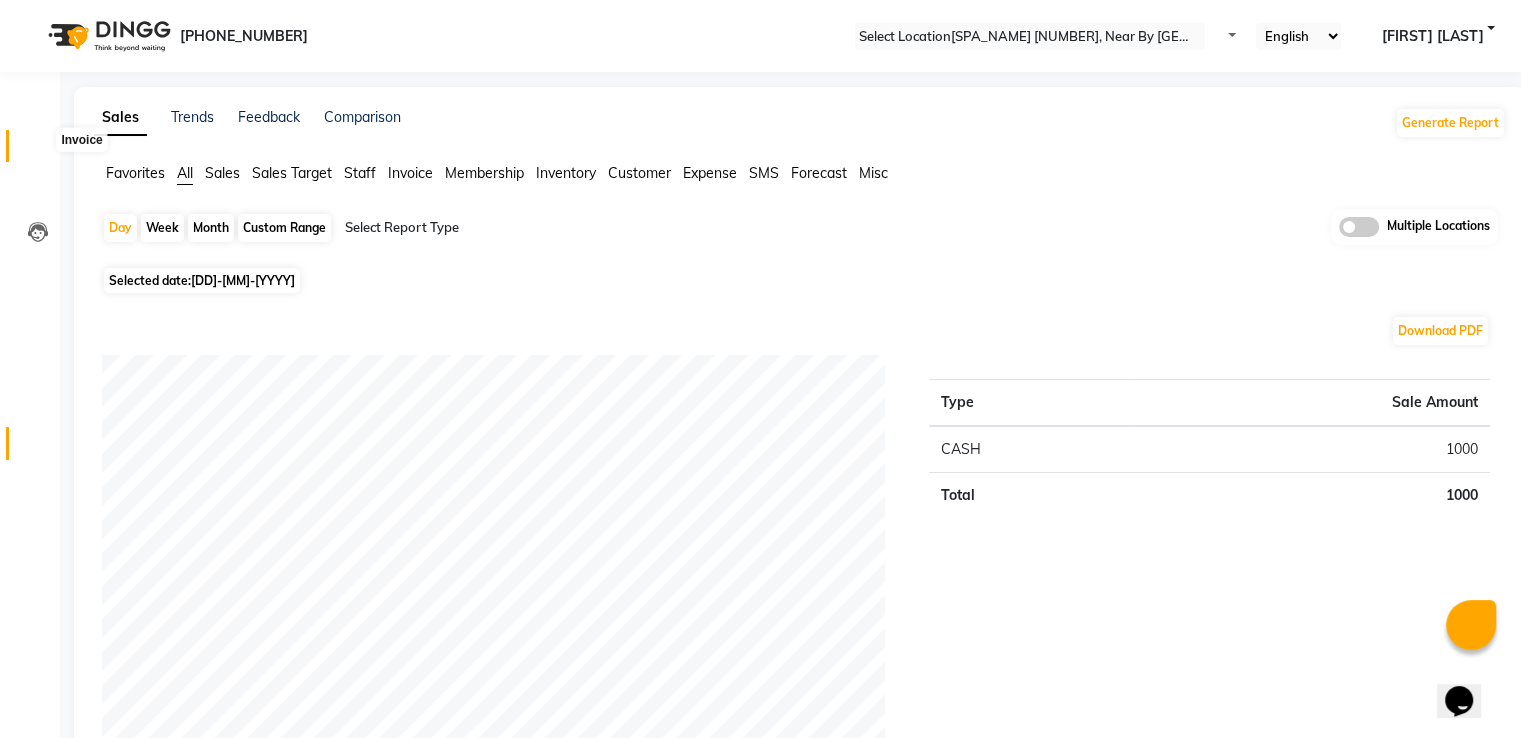 click at bounding box center [38, 151] 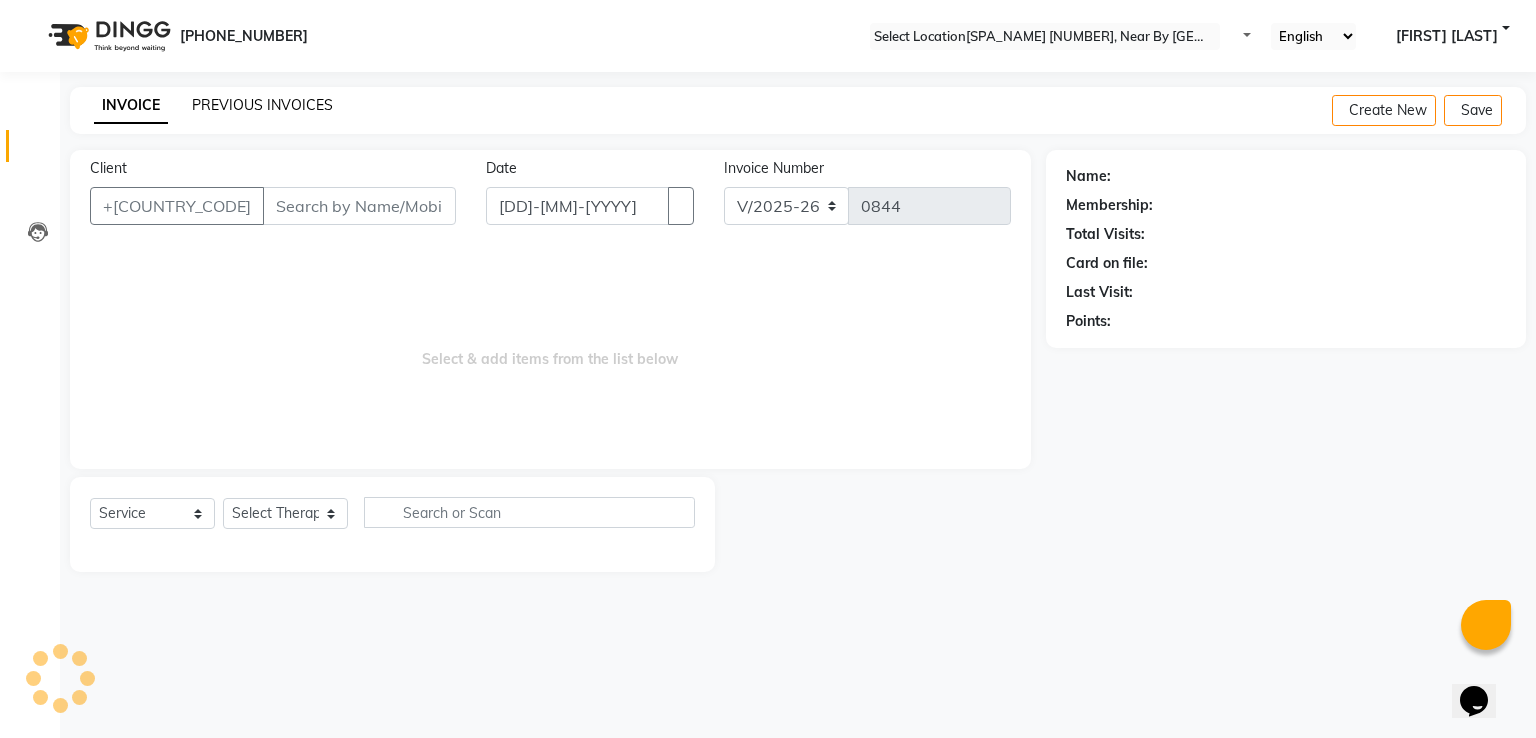 click on "PREVIOUS INVOICES" at bounding box center (262, 105) 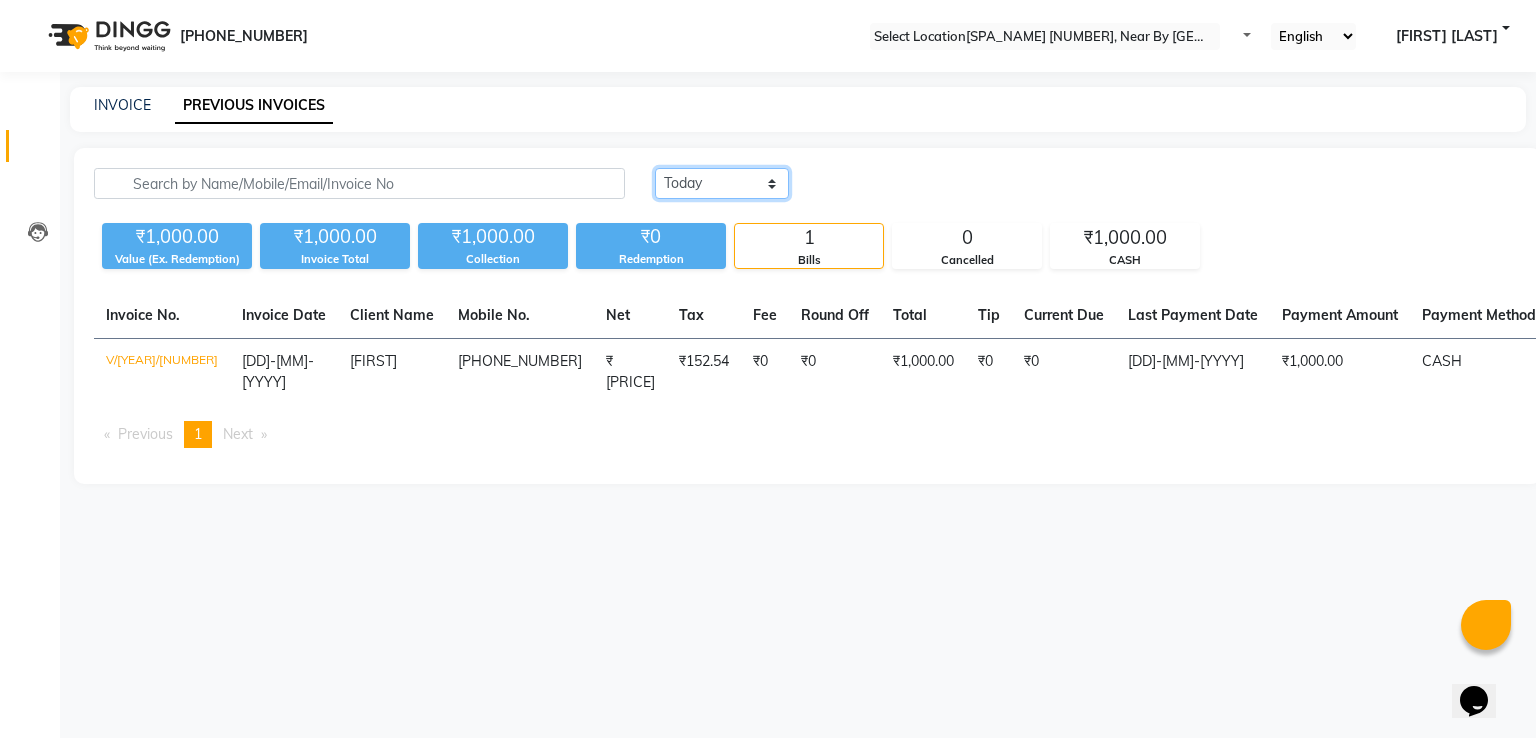 click on "Today Yesterday Custom Range" at bounding box center (722, 183) 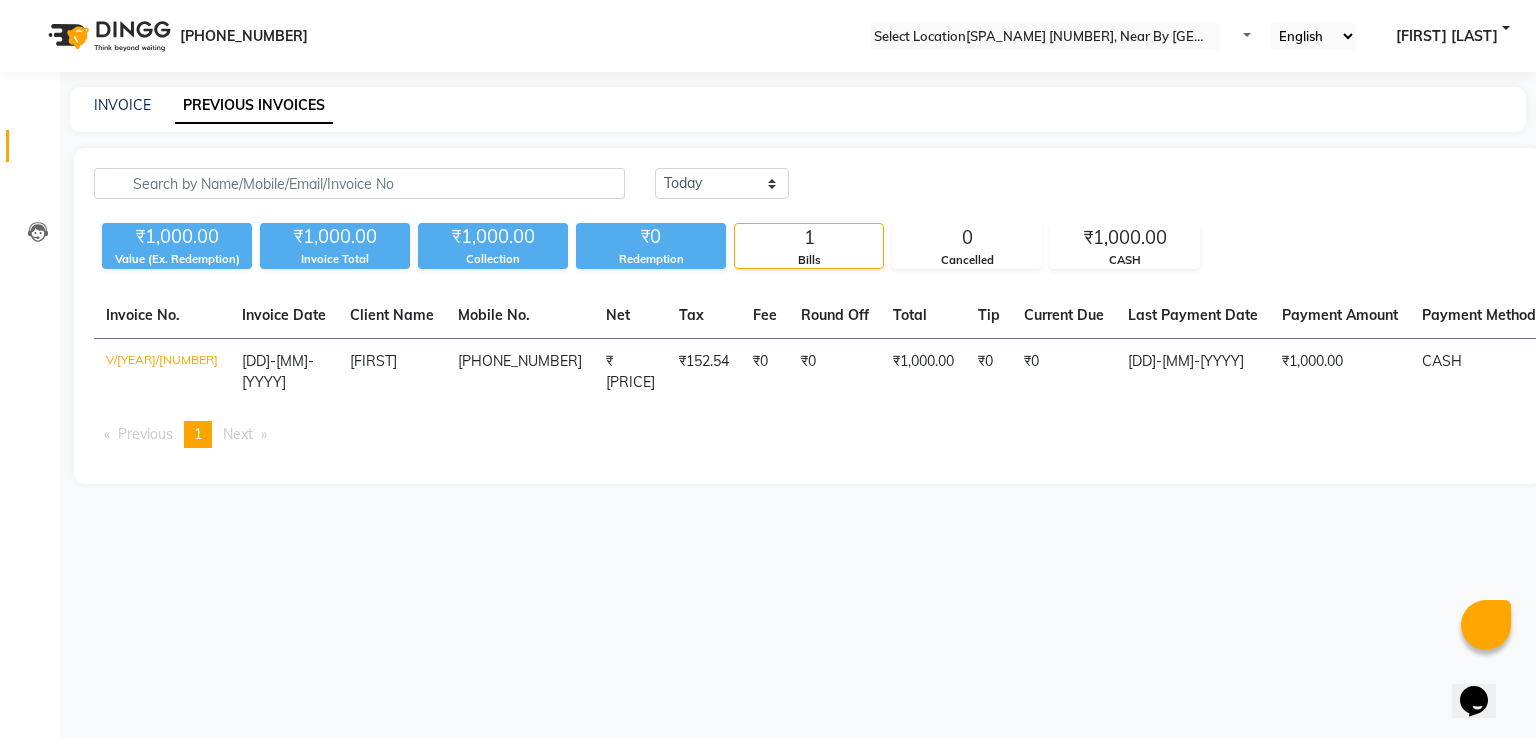 drag, startPoint x: 1108, startPoint y: 117, endPoint x: 1108, endPoint y: 184, distance: 67 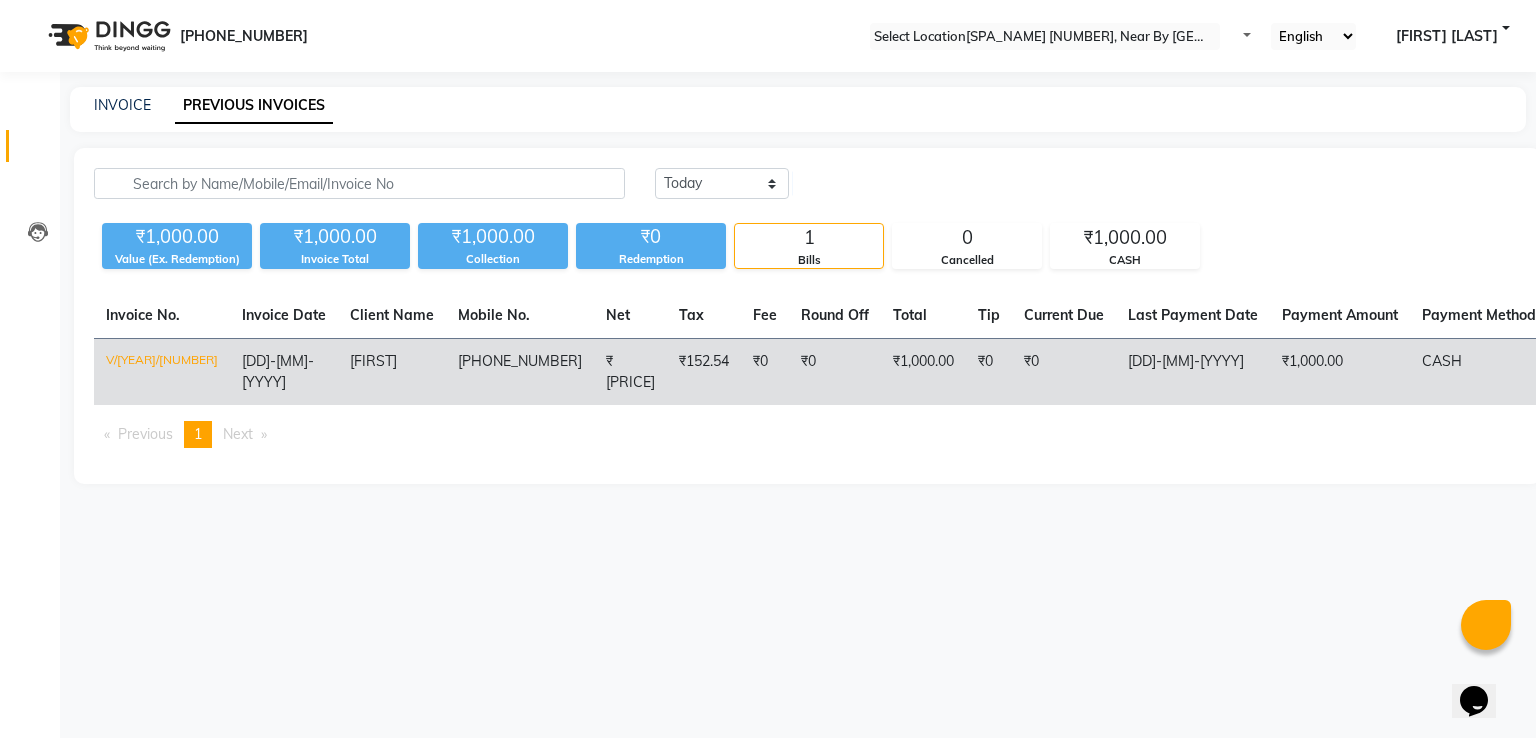 click on "₹1,000.00" at bounding box center [923, 372] 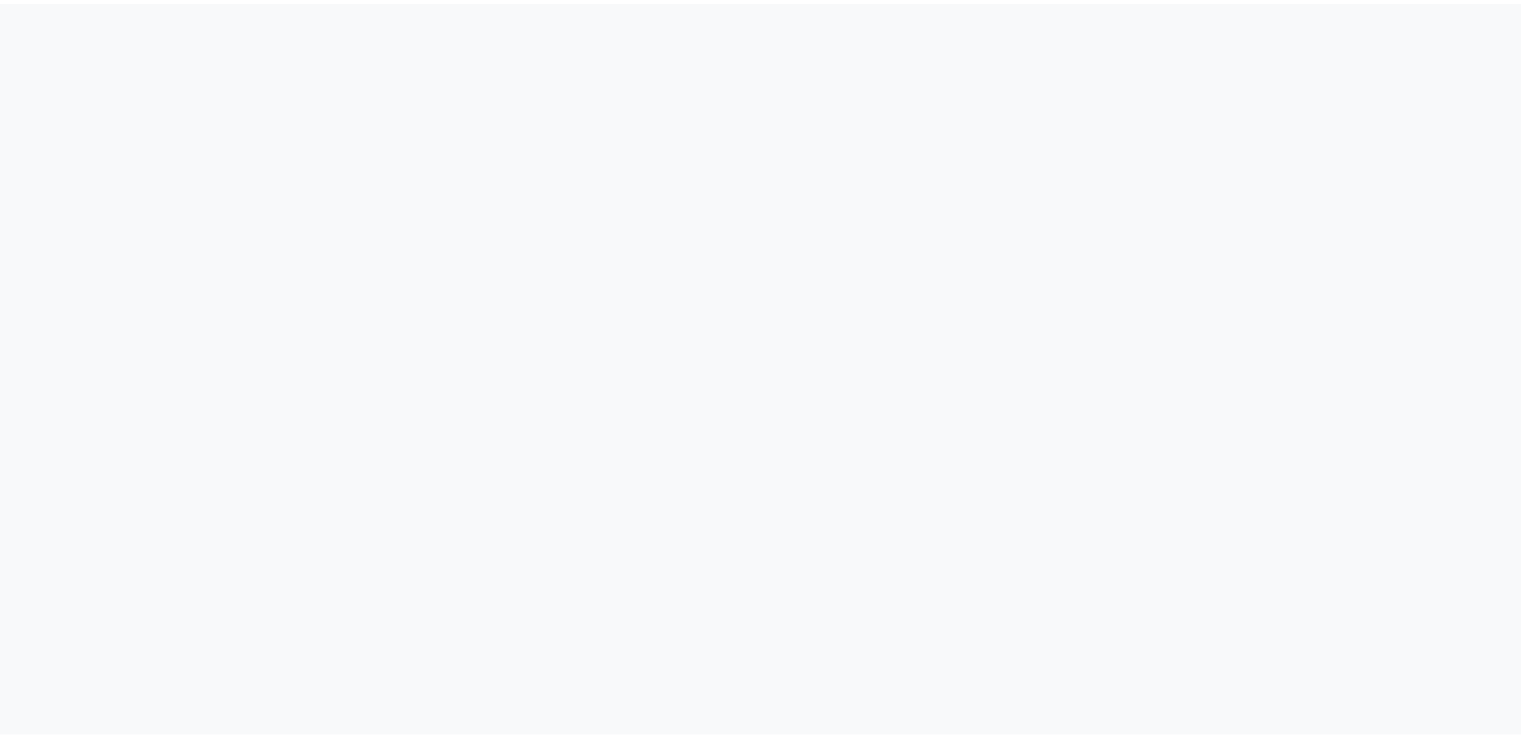 scroll, scrollTop: 0, scrollLeft: 0, axis: both 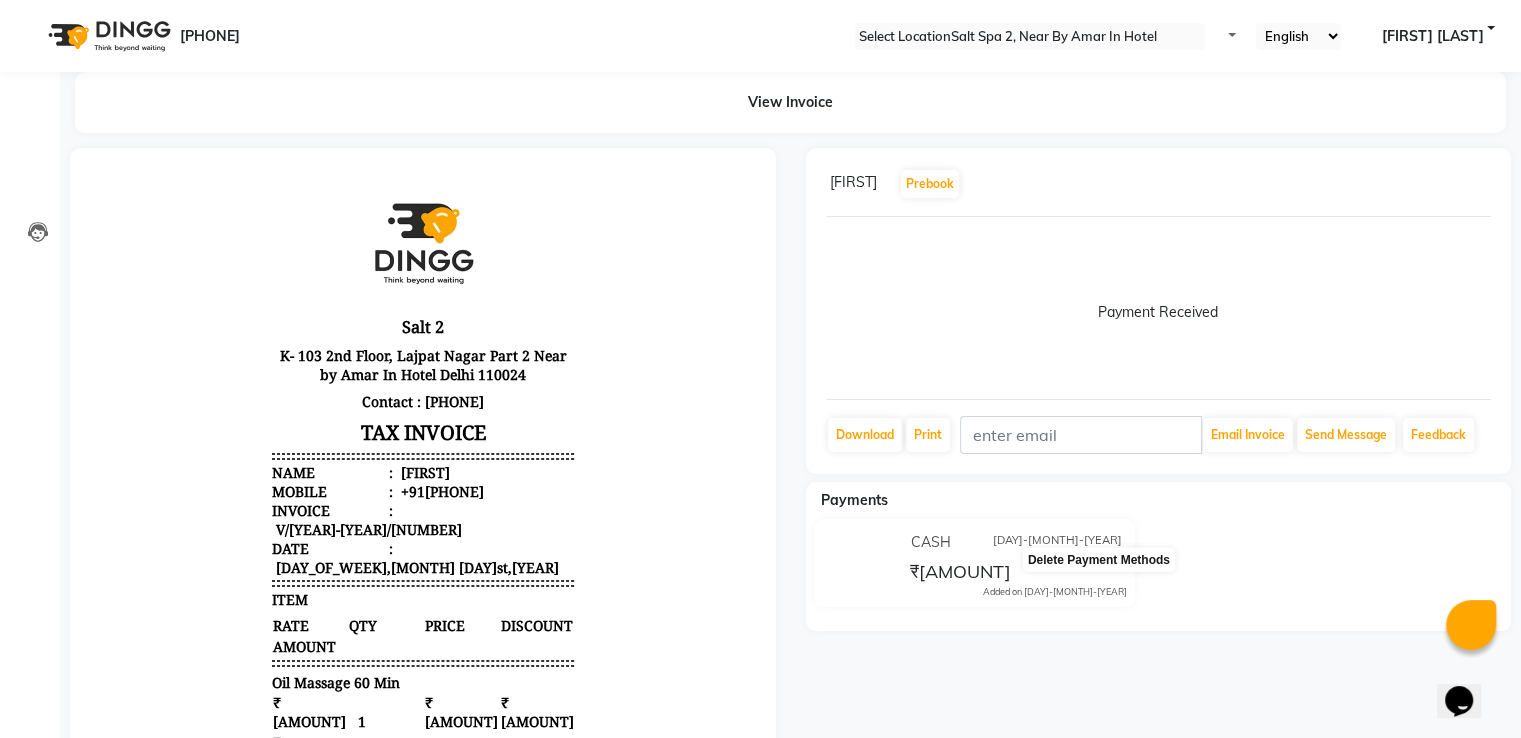 click at bounding box center [1127, 558] 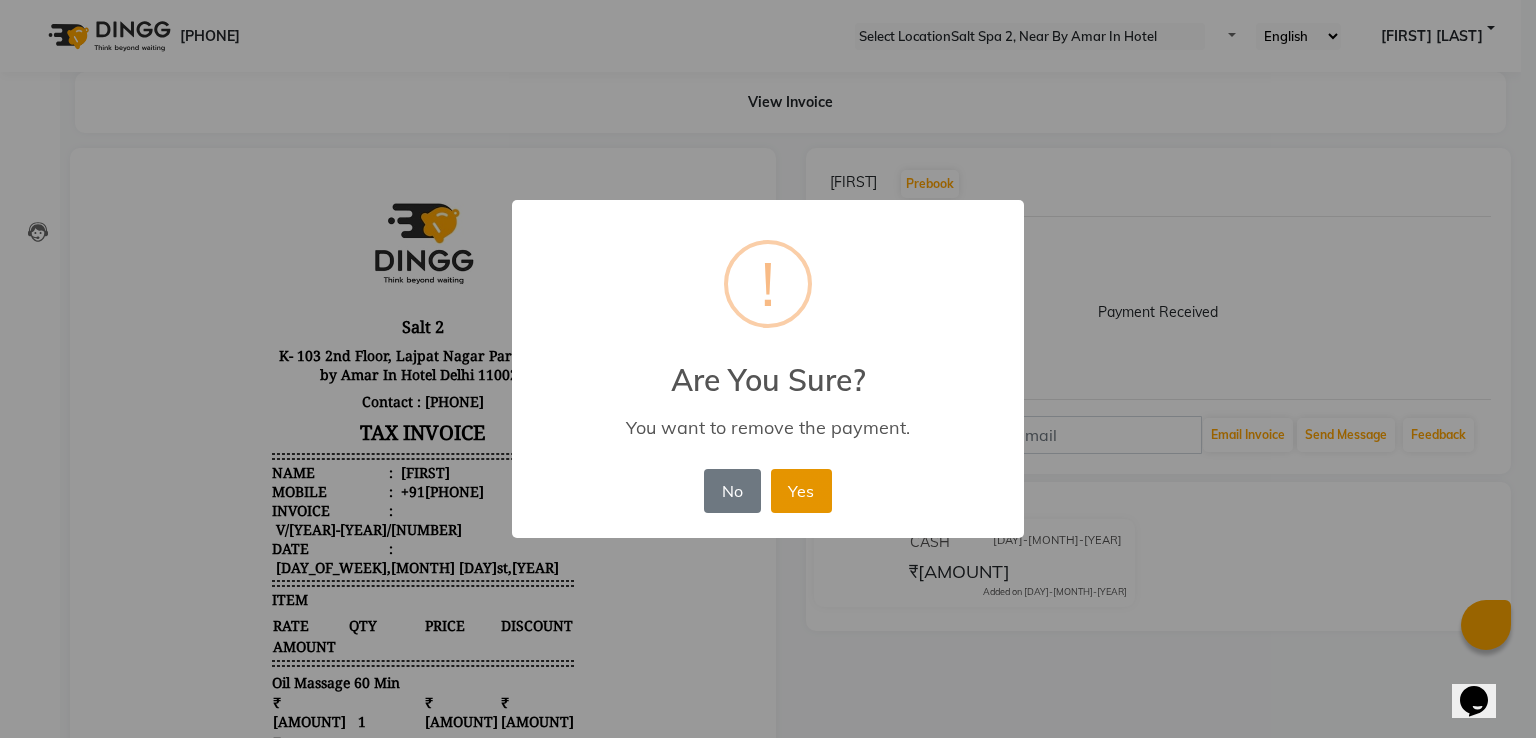 click on "Yes" at bounding box center [801, 491] 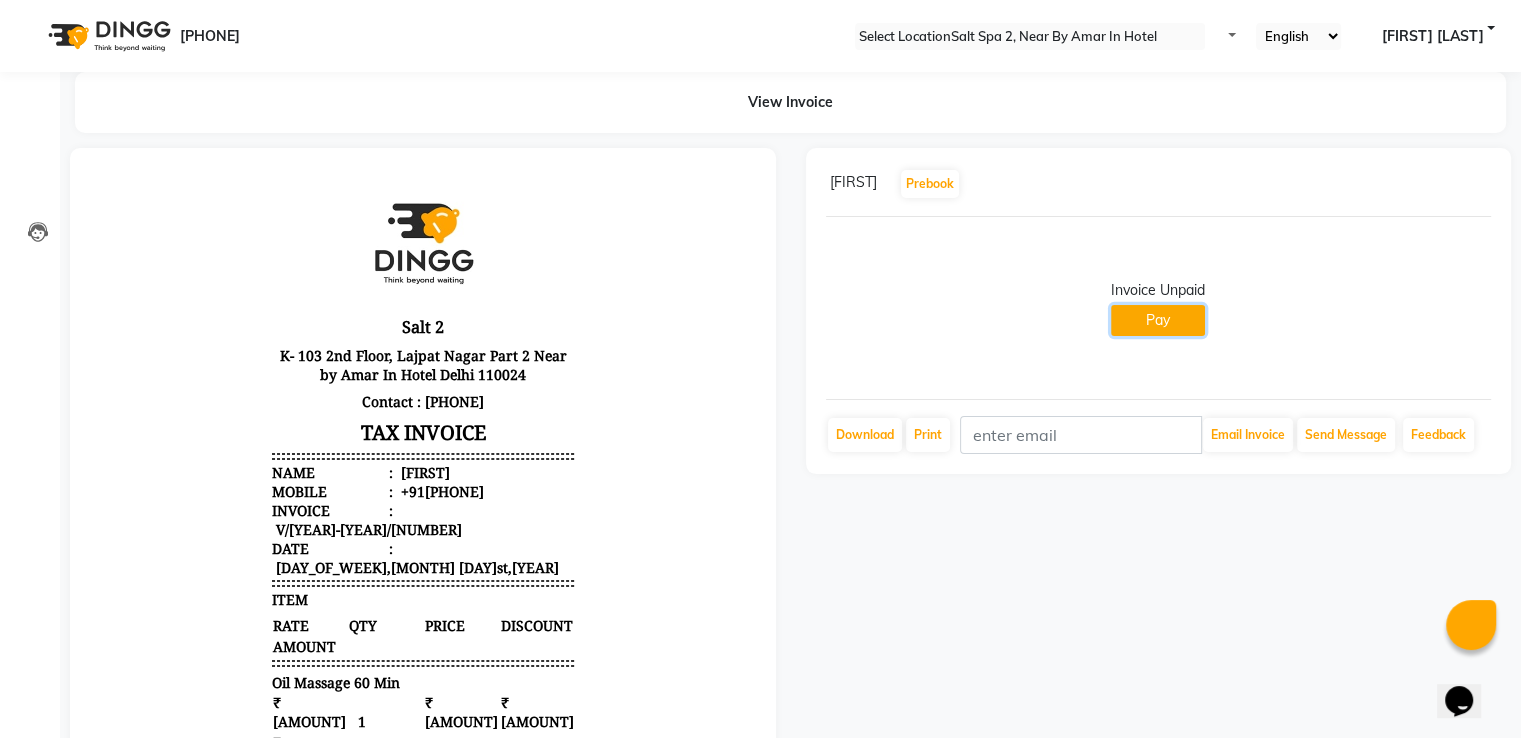 click on "Pay" at bounding box center [1158, 320] 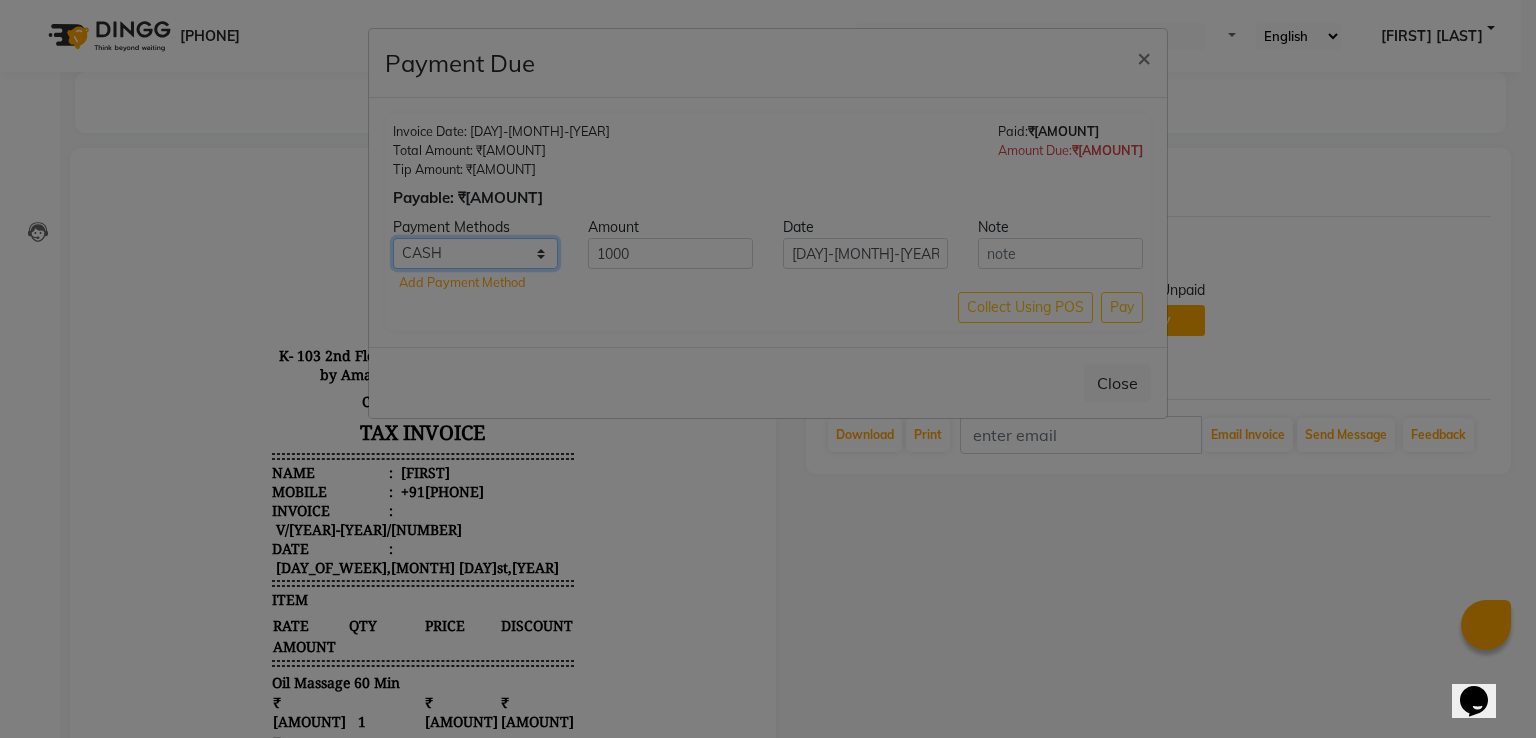 click on "CARD UPI CASH Bank" at bounding box center [475, 253] 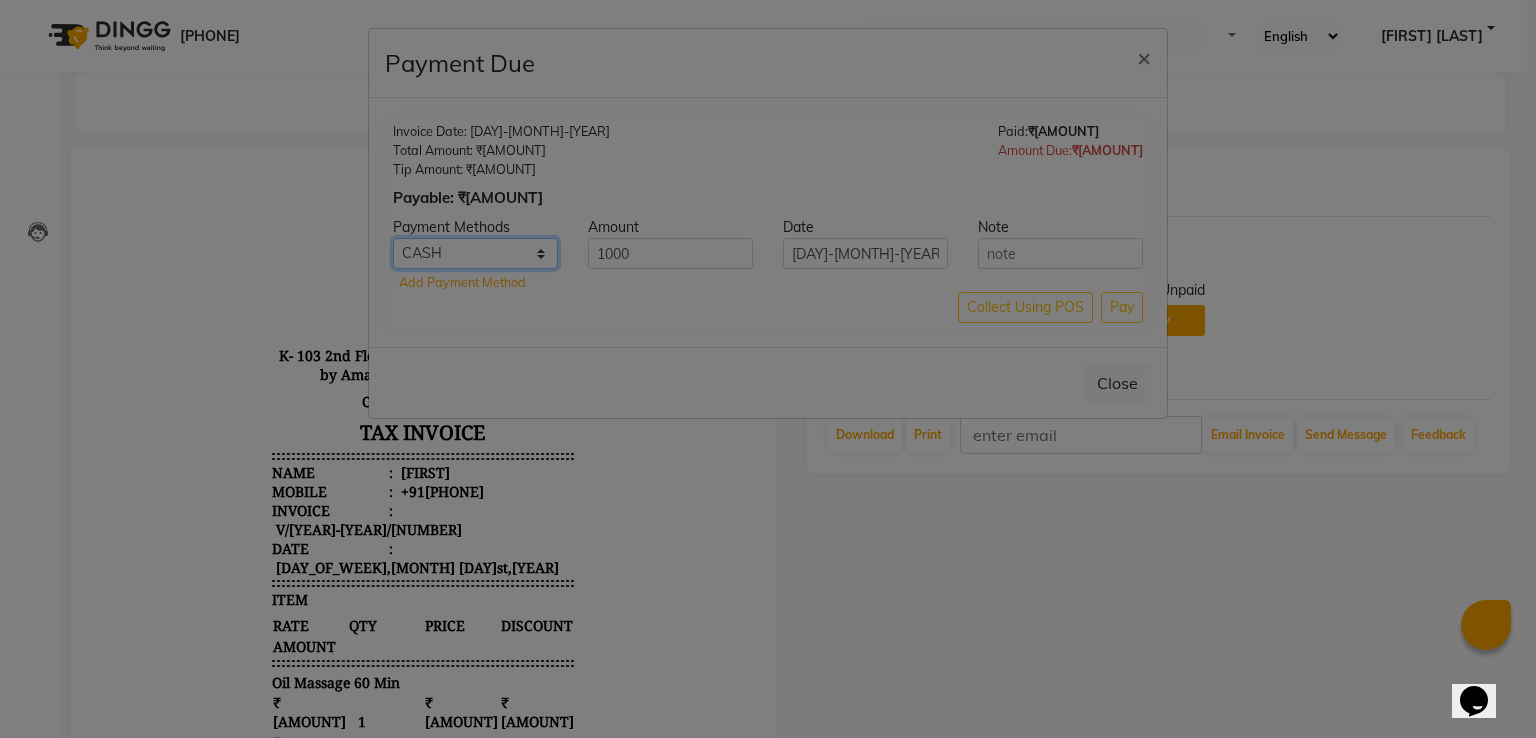 click on "CARD UPI CASH Bank" at bounding box center (475, 253) 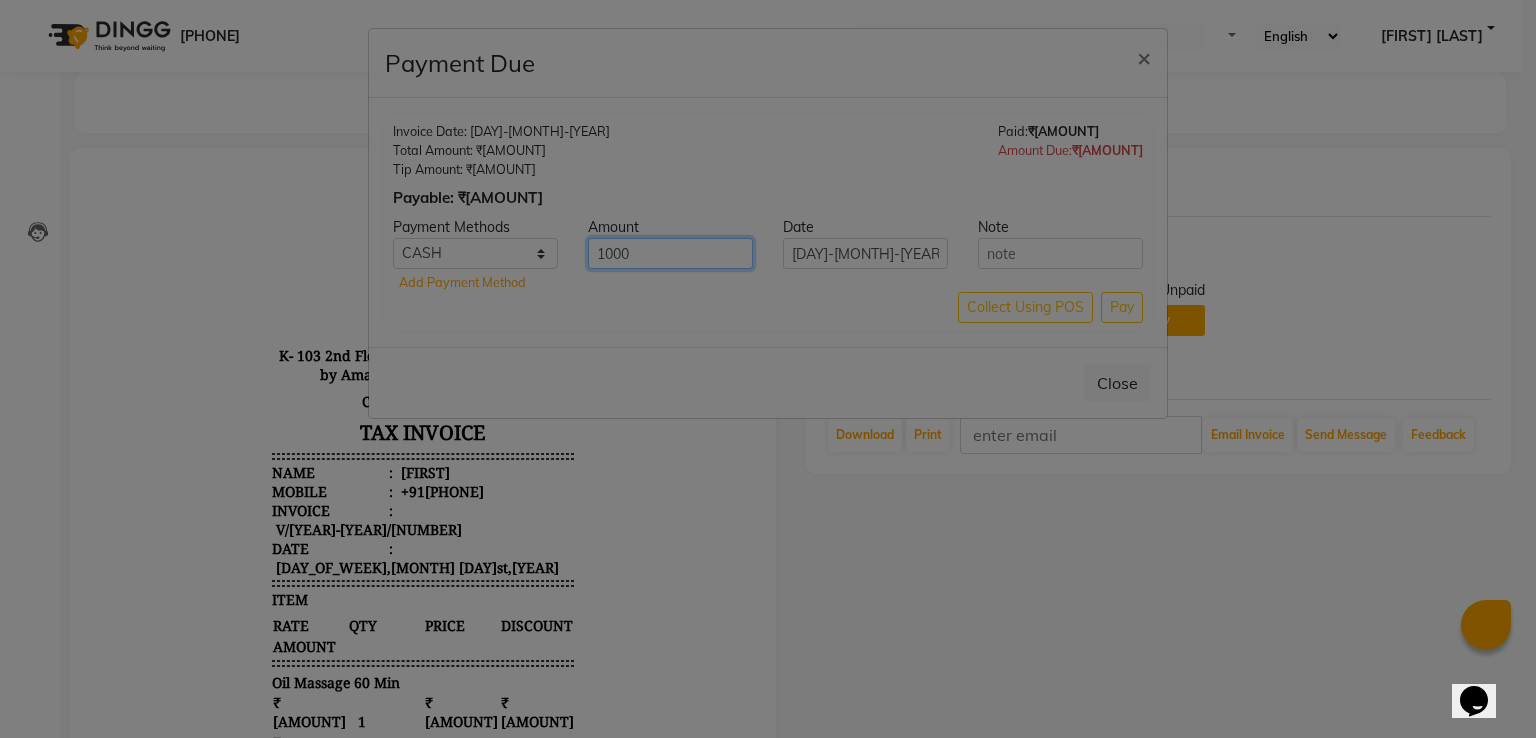 drag, startPoint x: 739, startPoint y: 249, endPoint x: 395, endPoint y: 288, distance: 346.2037 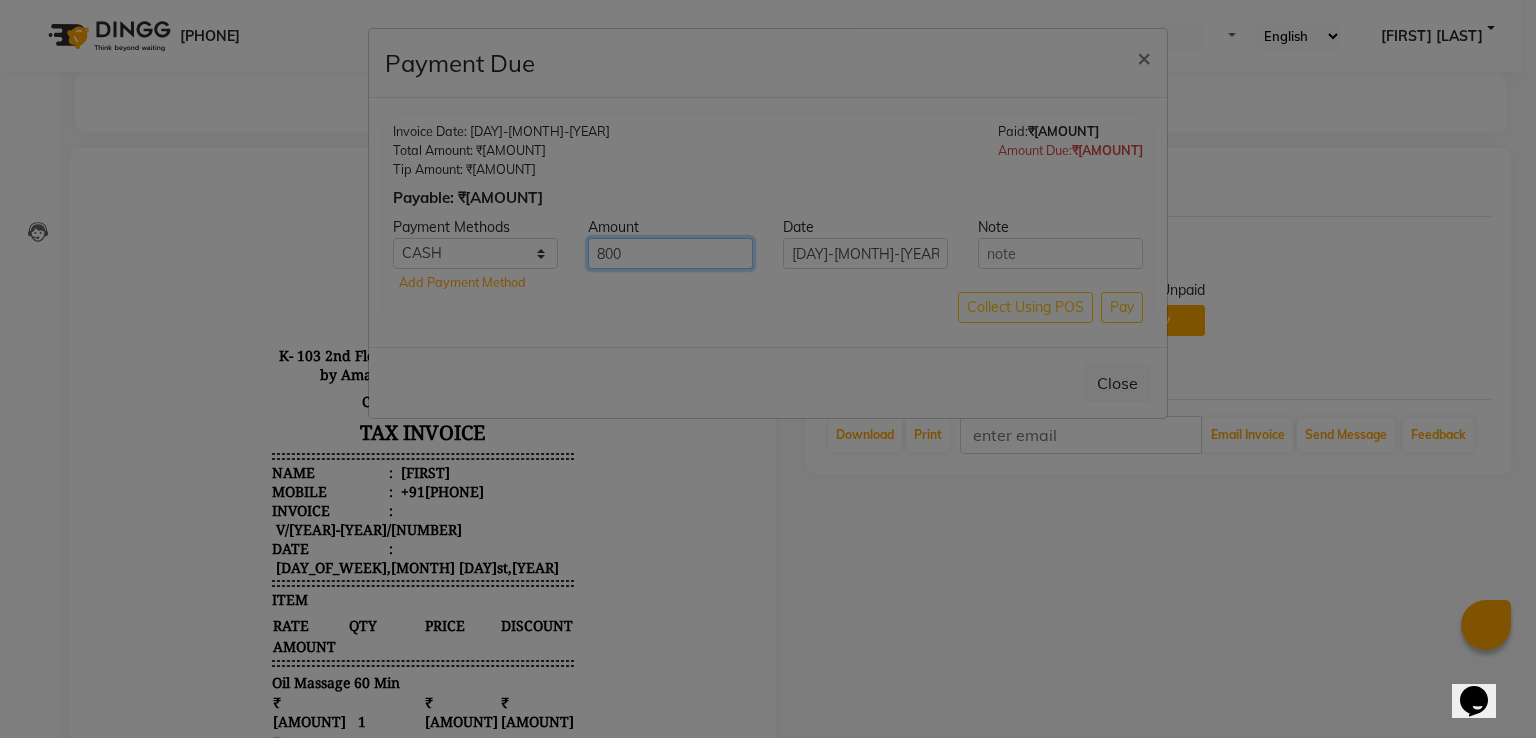 type on "800" 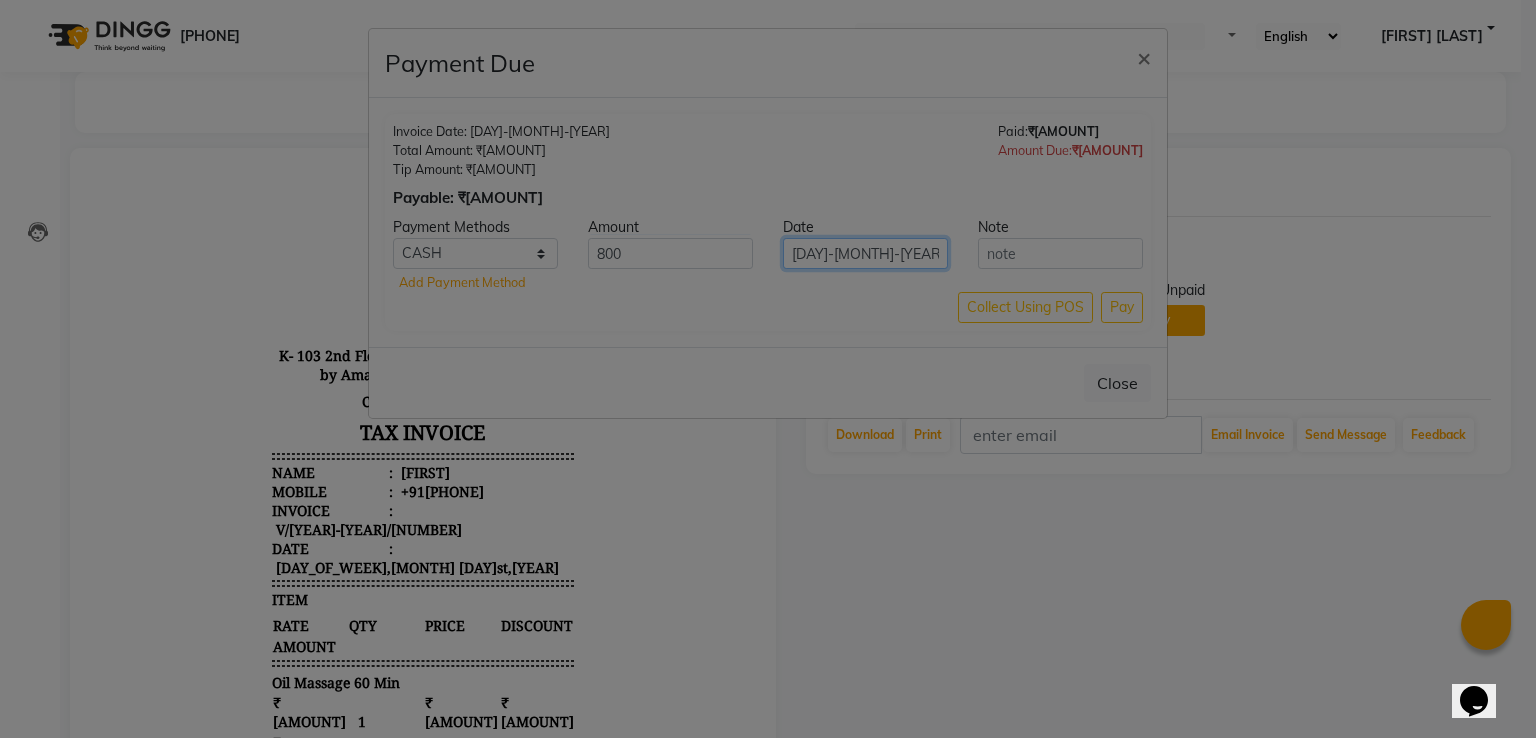 click on "01-07-2025" at bounding box center [865, 253] 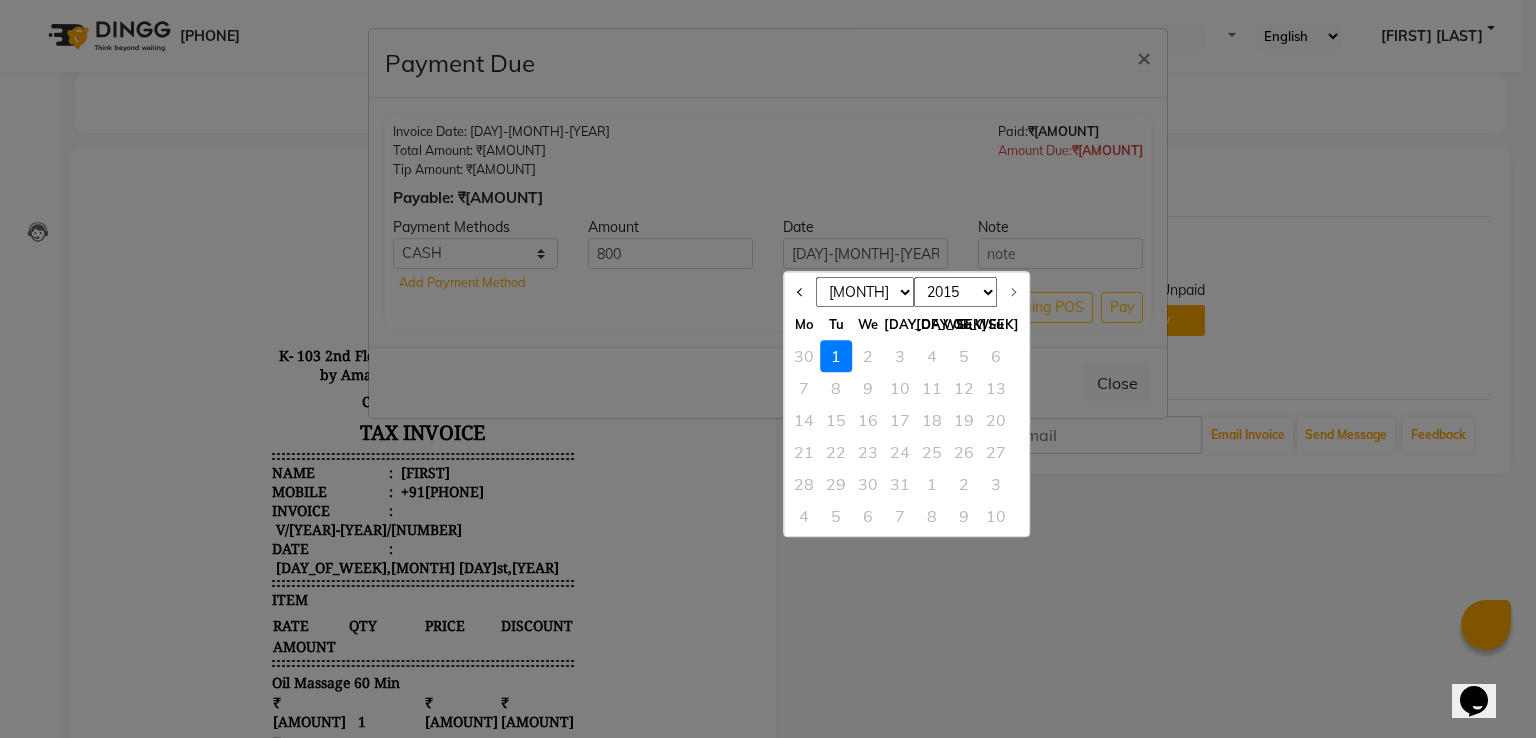 click on "1" at bounding box center (836, 356) 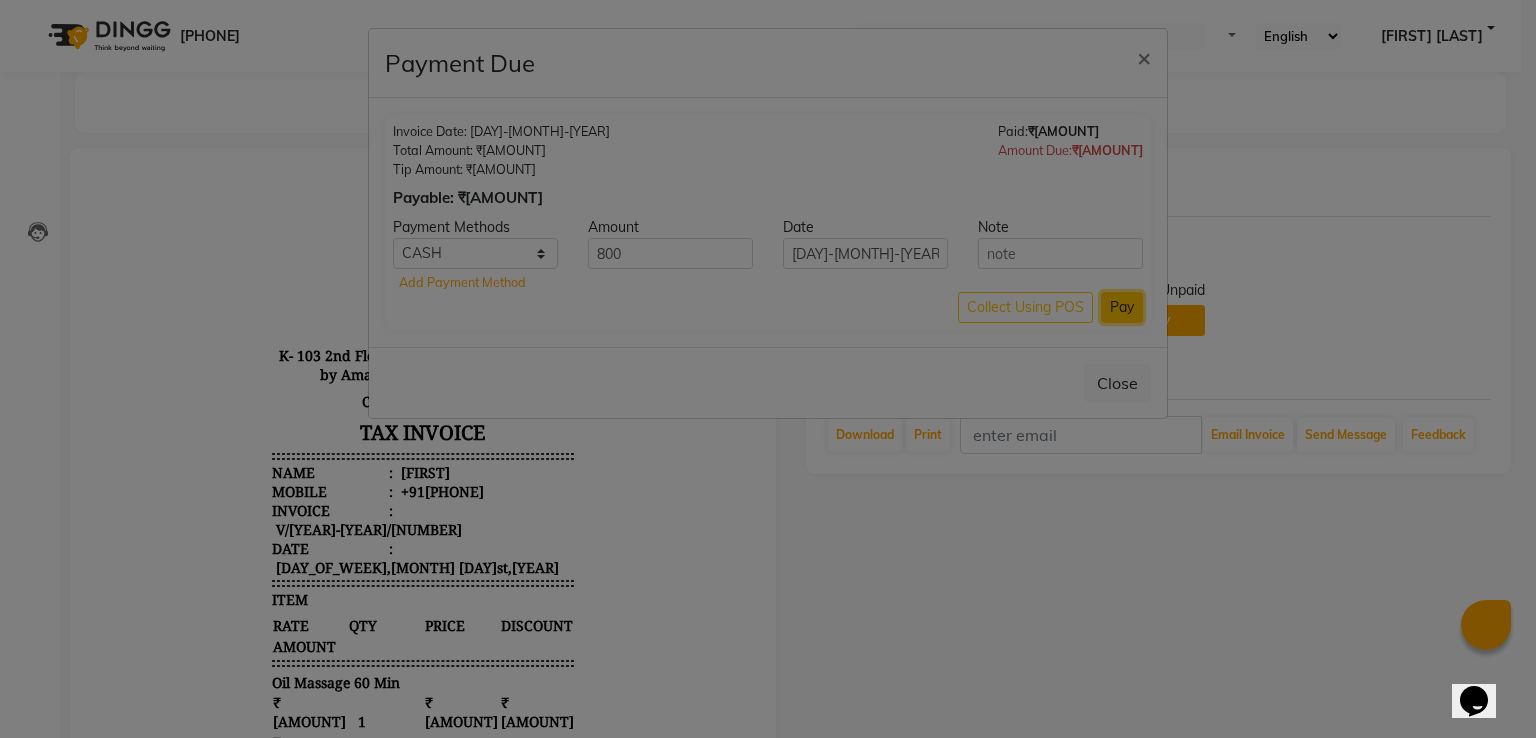 click on "Pay" at bounding box center [1122, 307] 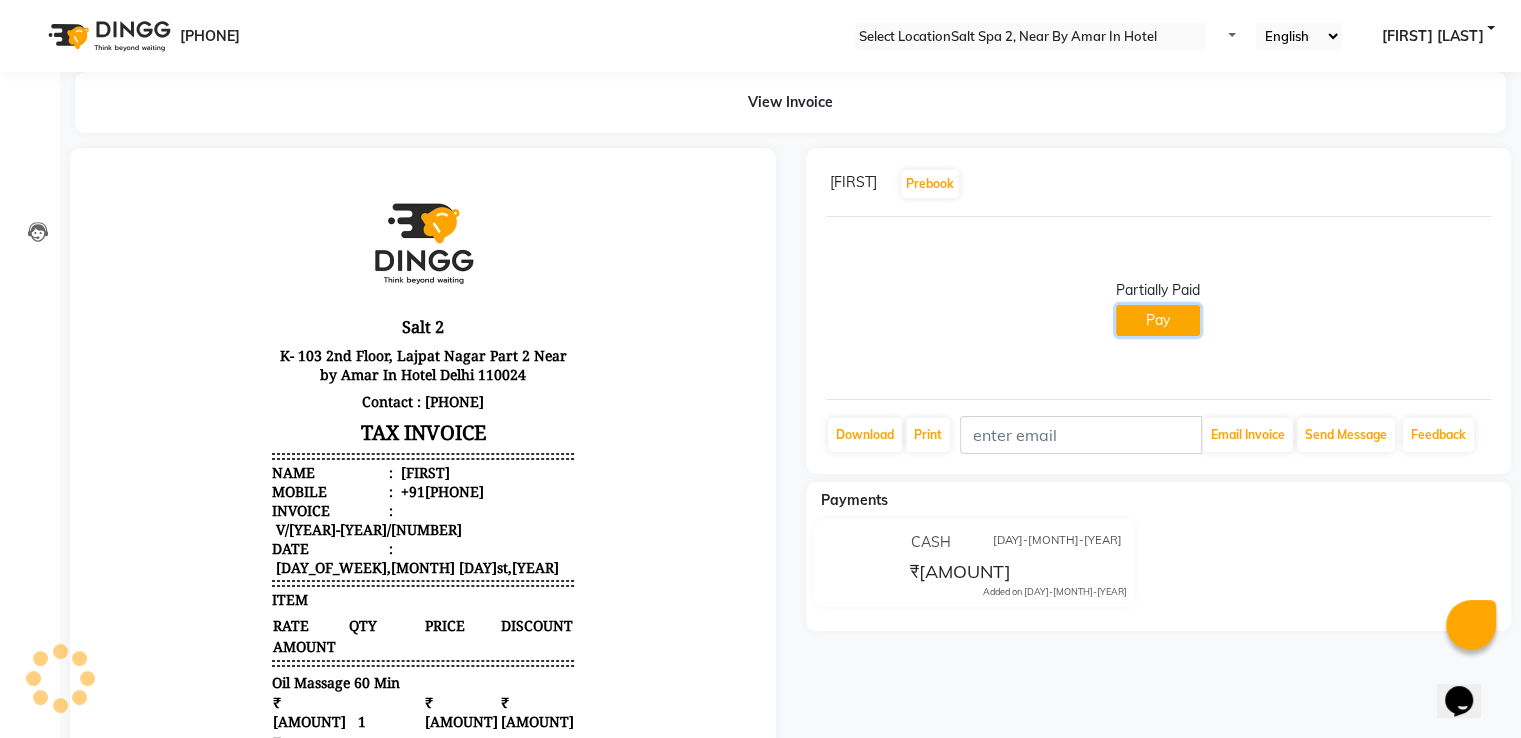 click on "Pay" at bounding box center [1158, 320] 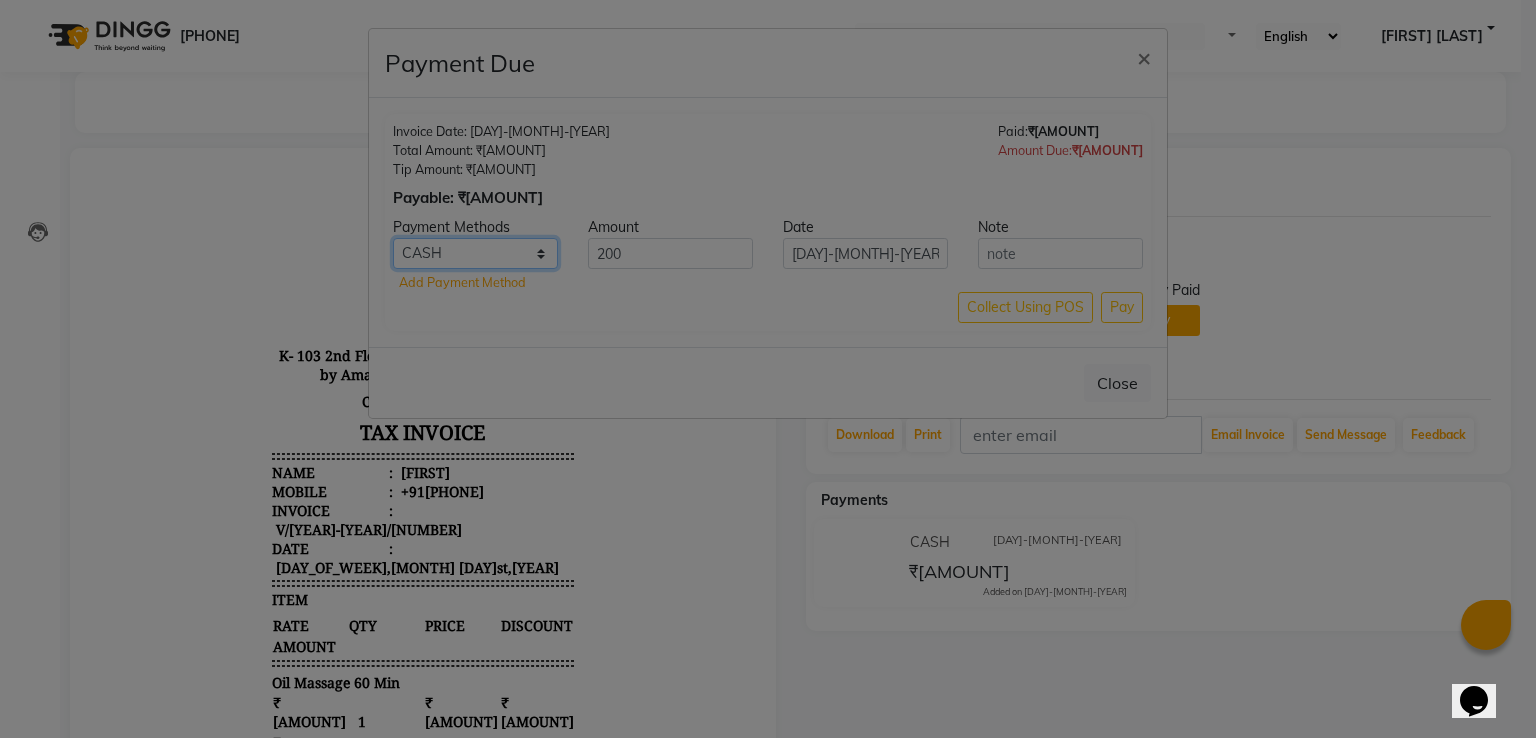click on "CARD UPI CASH Bank" at bounding box center [475, 253] 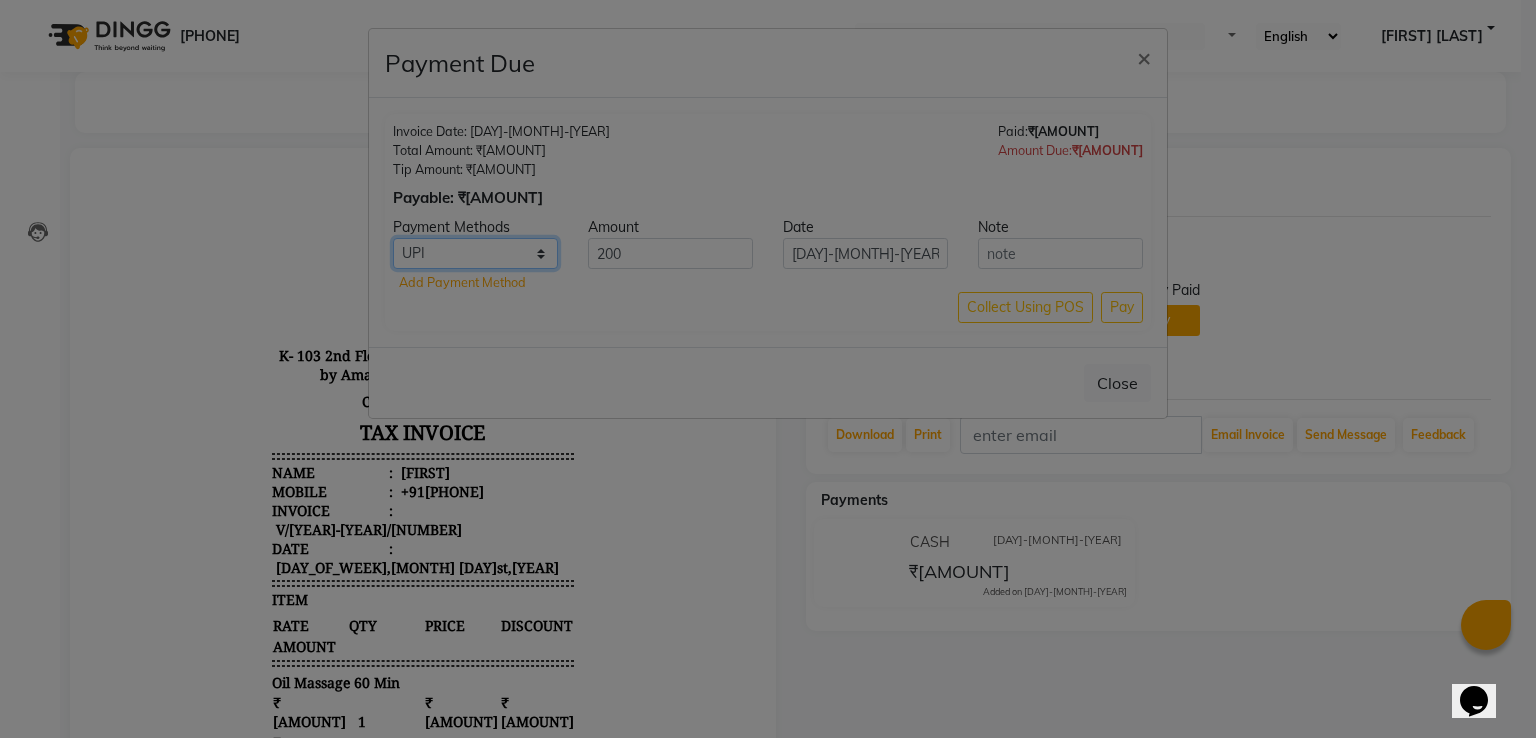 click on "CARD UPI CASH Bank" at bounding box center [475, 253] 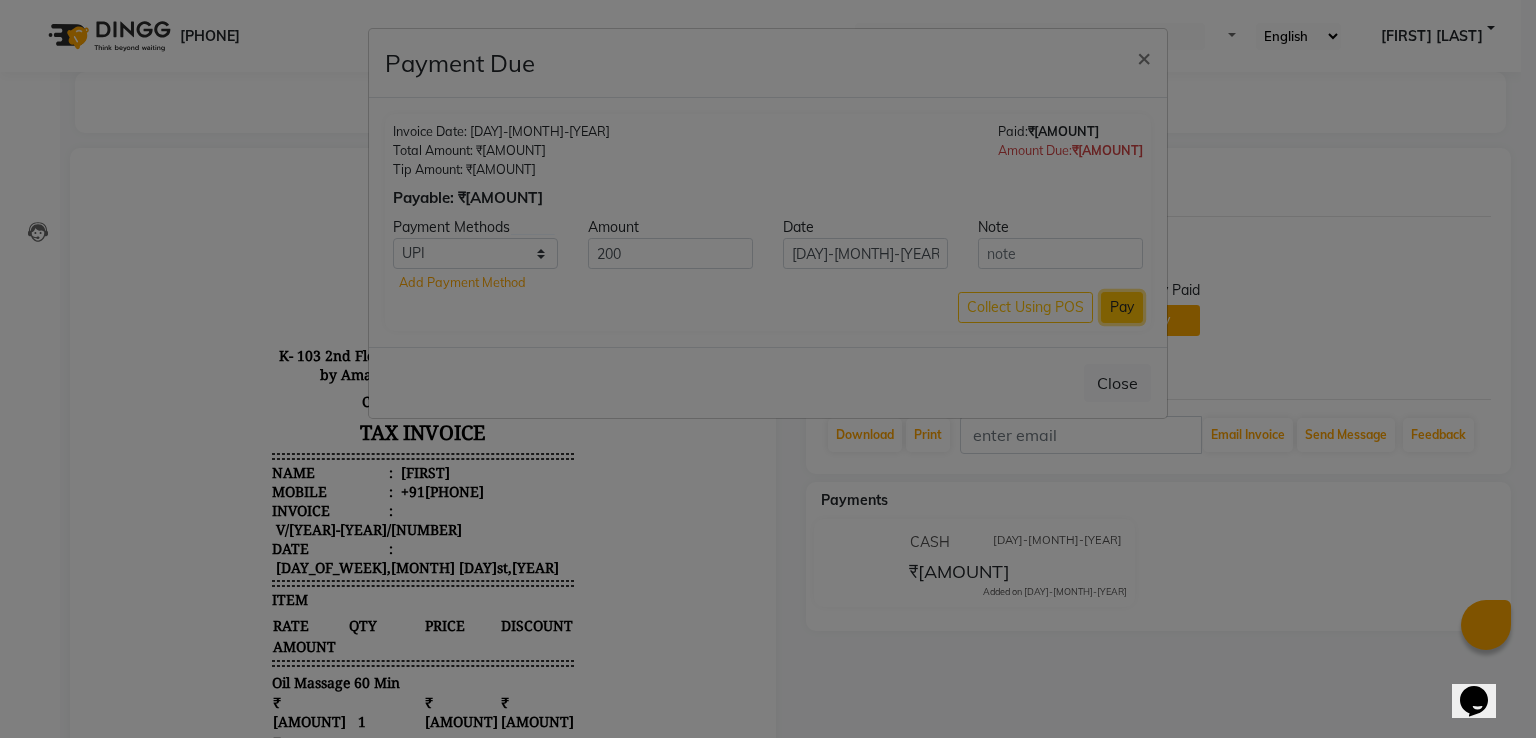 click on "Pay" at bounding box center [1122, 307] 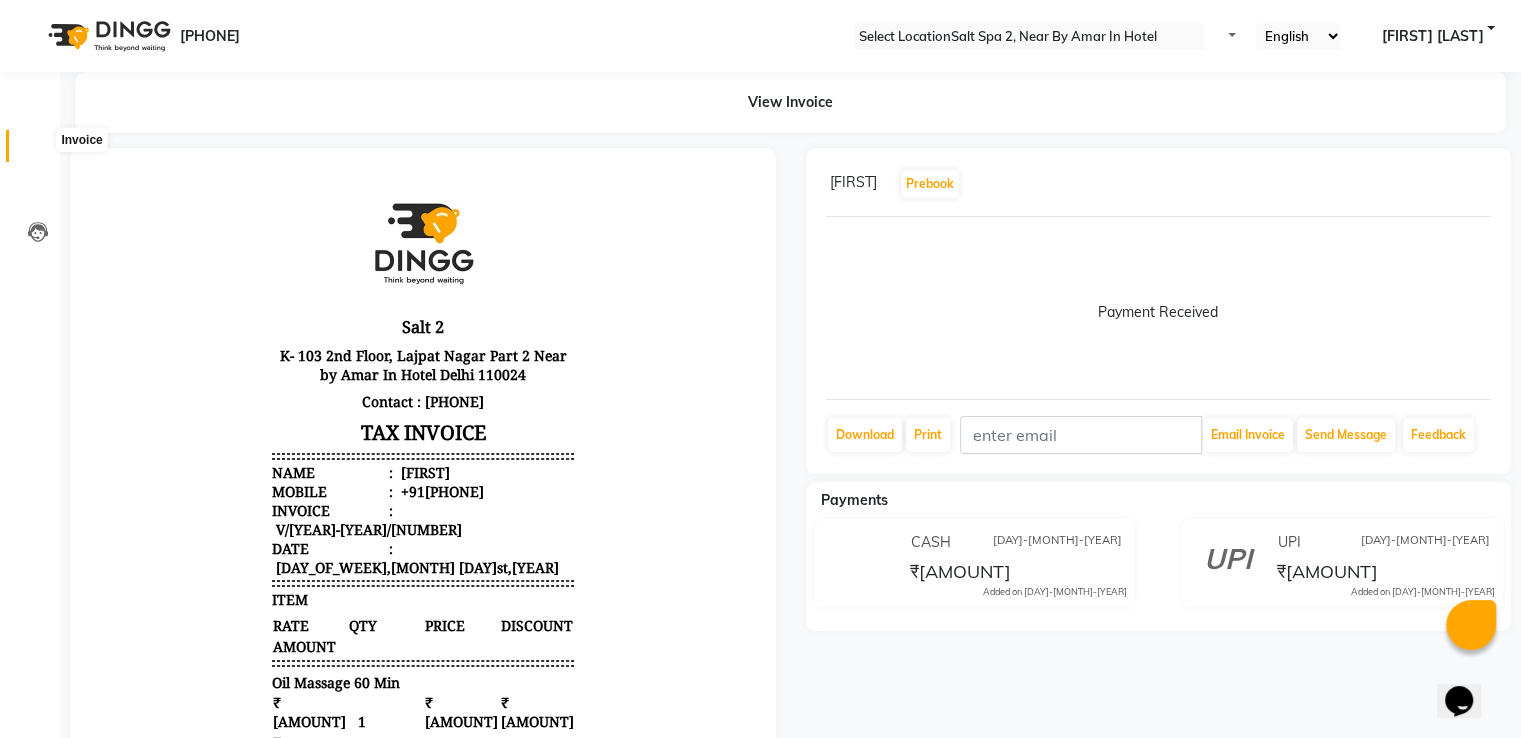 click at bounding box center [38, 151] 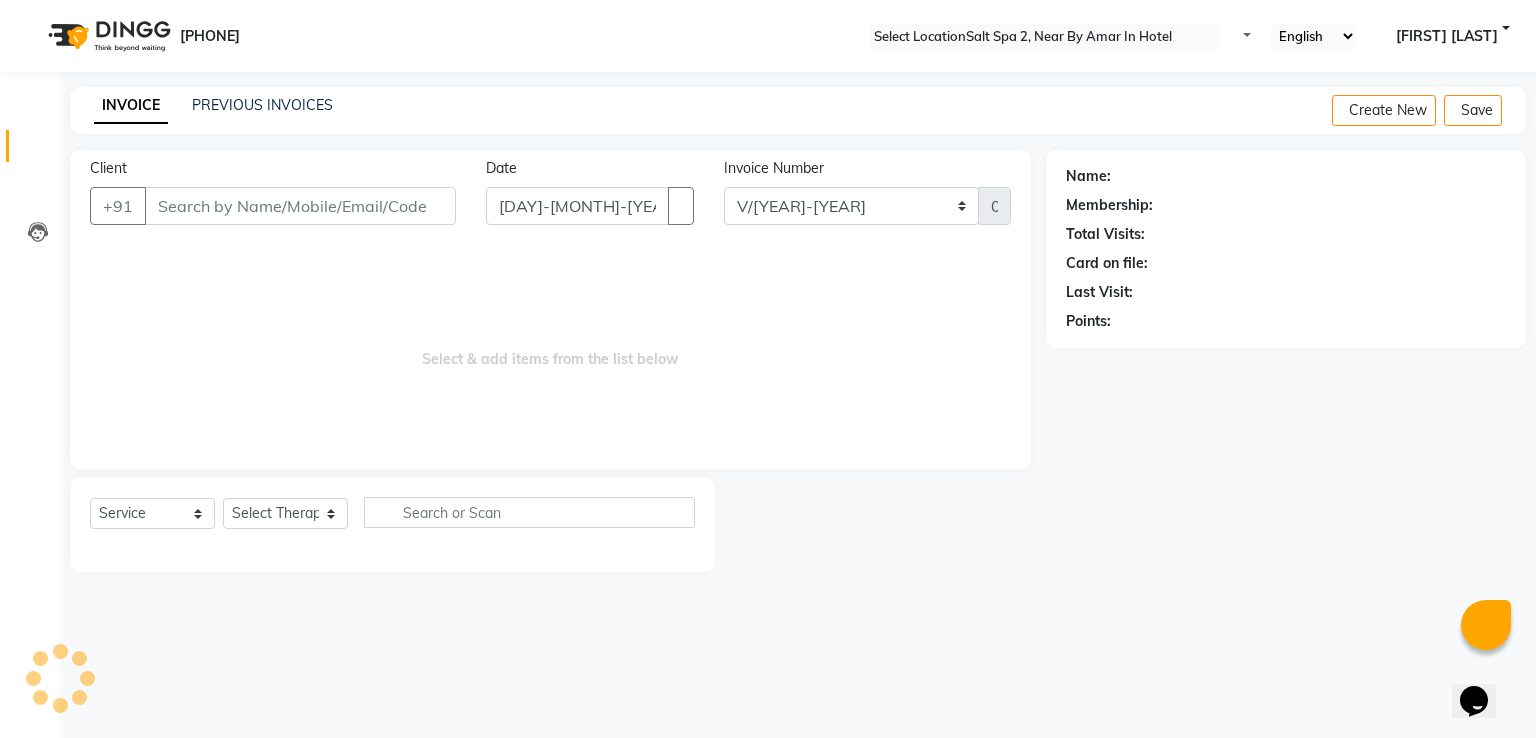 click on "PREVIOUS INVOICES" at bounding box center [262, 105] 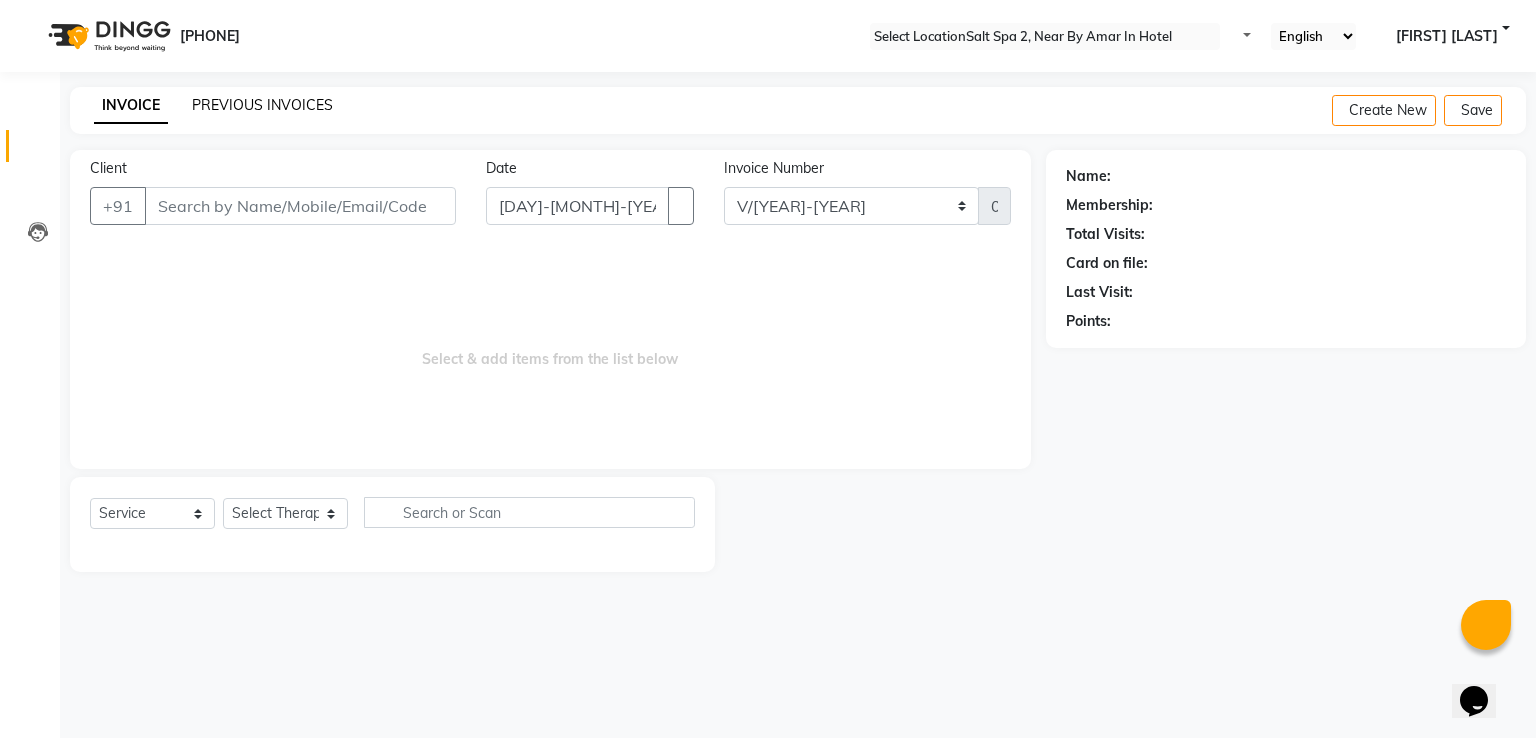 click on "PREVIOUS INVOICES" at bounding box center [262, 105] 